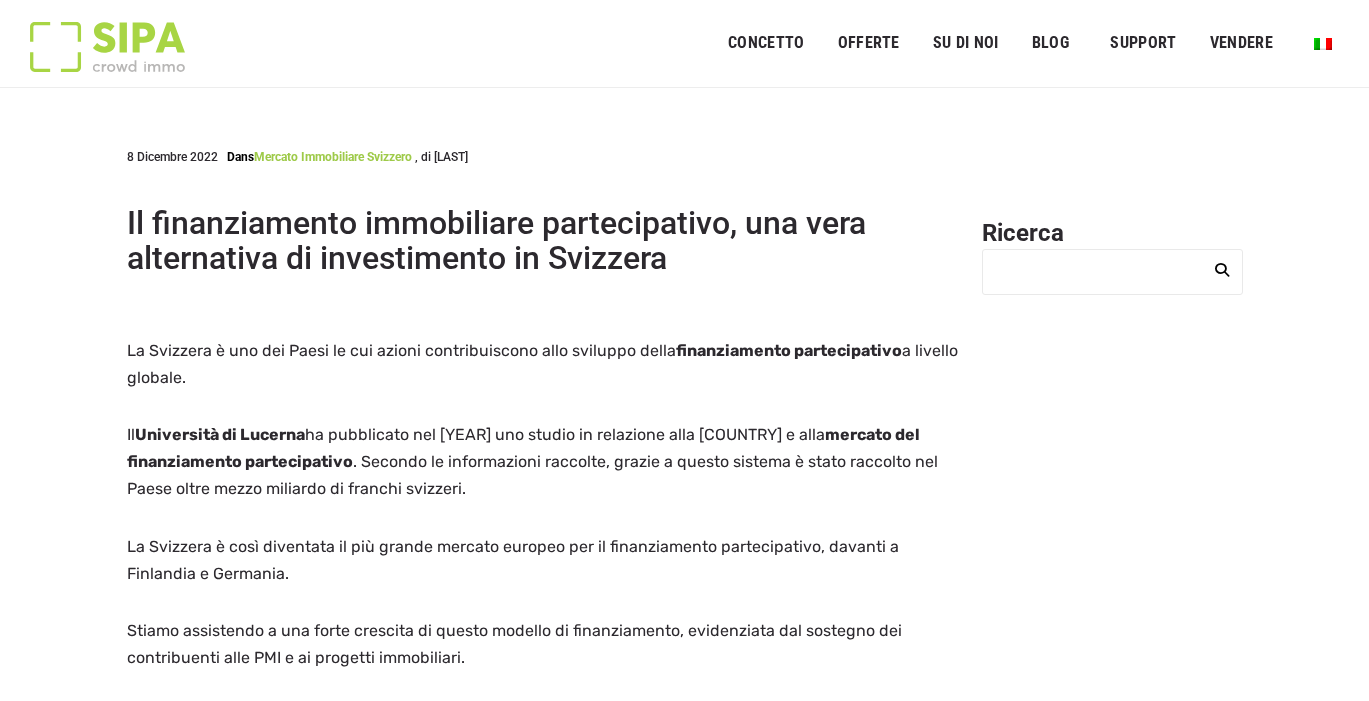 scroll, scrollTop: 0, scrollLeft: 0, axis: both 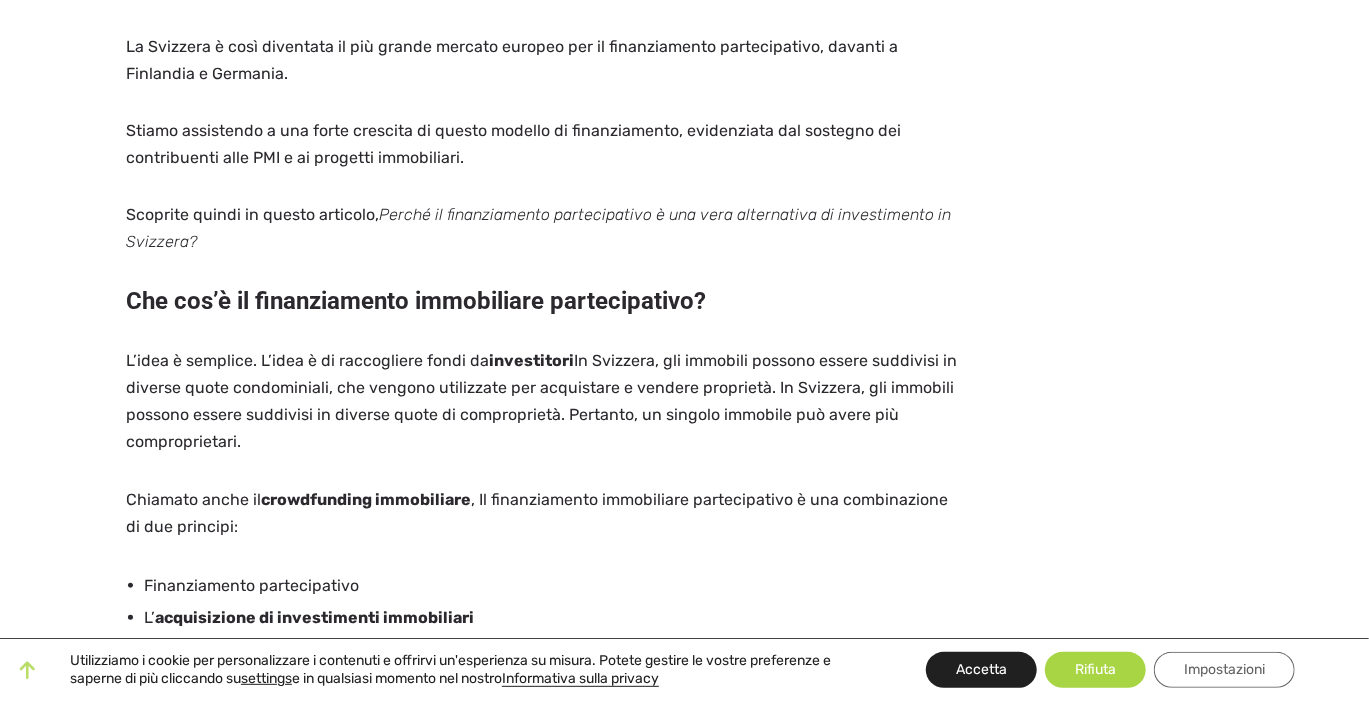 click on "Accetta" at bounding box center [981, 670] 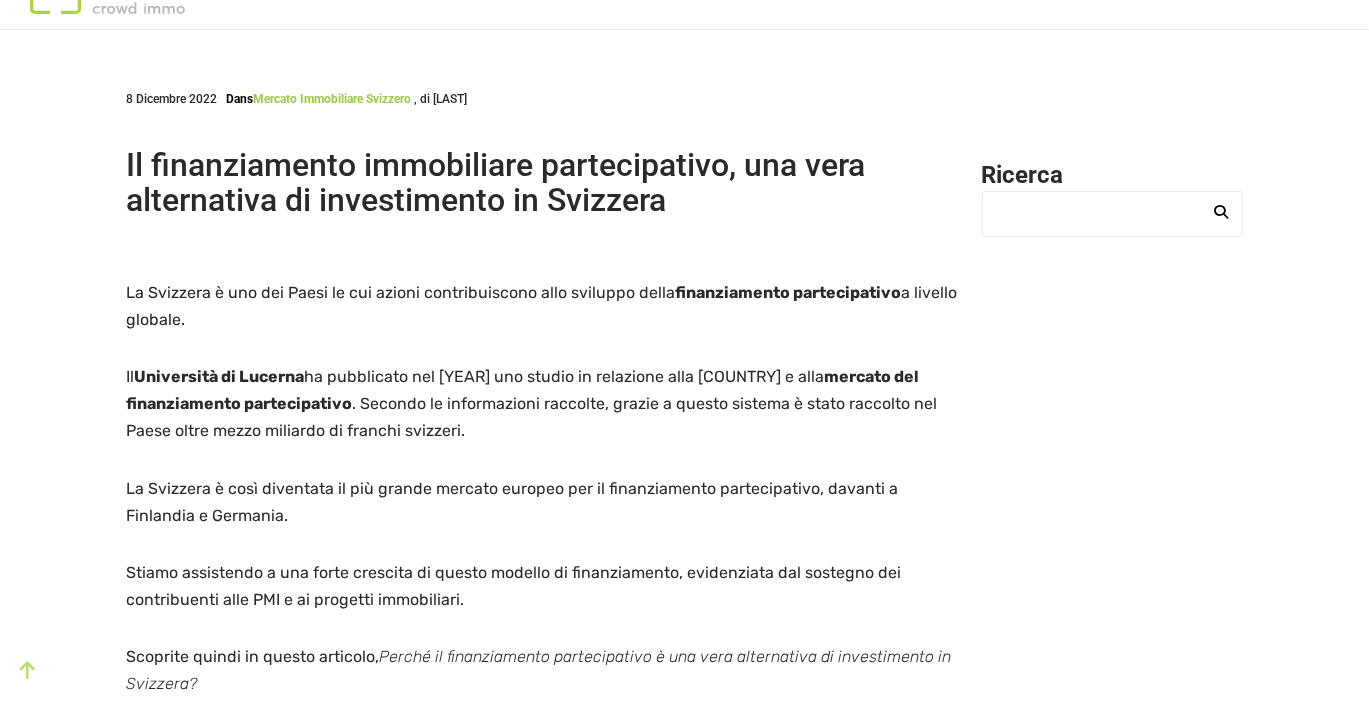 scroll, scrollTop: 0, scrollLeft: 0, axis: both 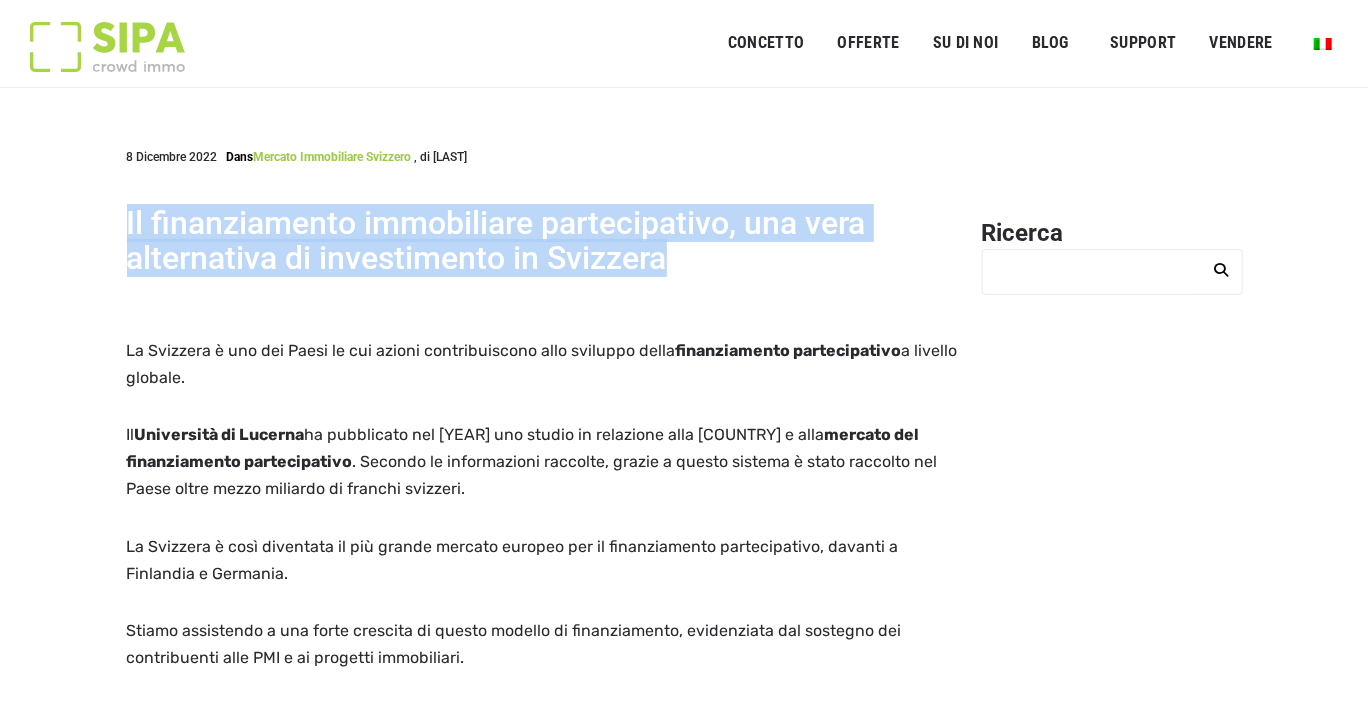 drag, startPoint x: 697, startPoint y: 263, endPoint x: 111, endPoint y: 229, distance: 586.98553 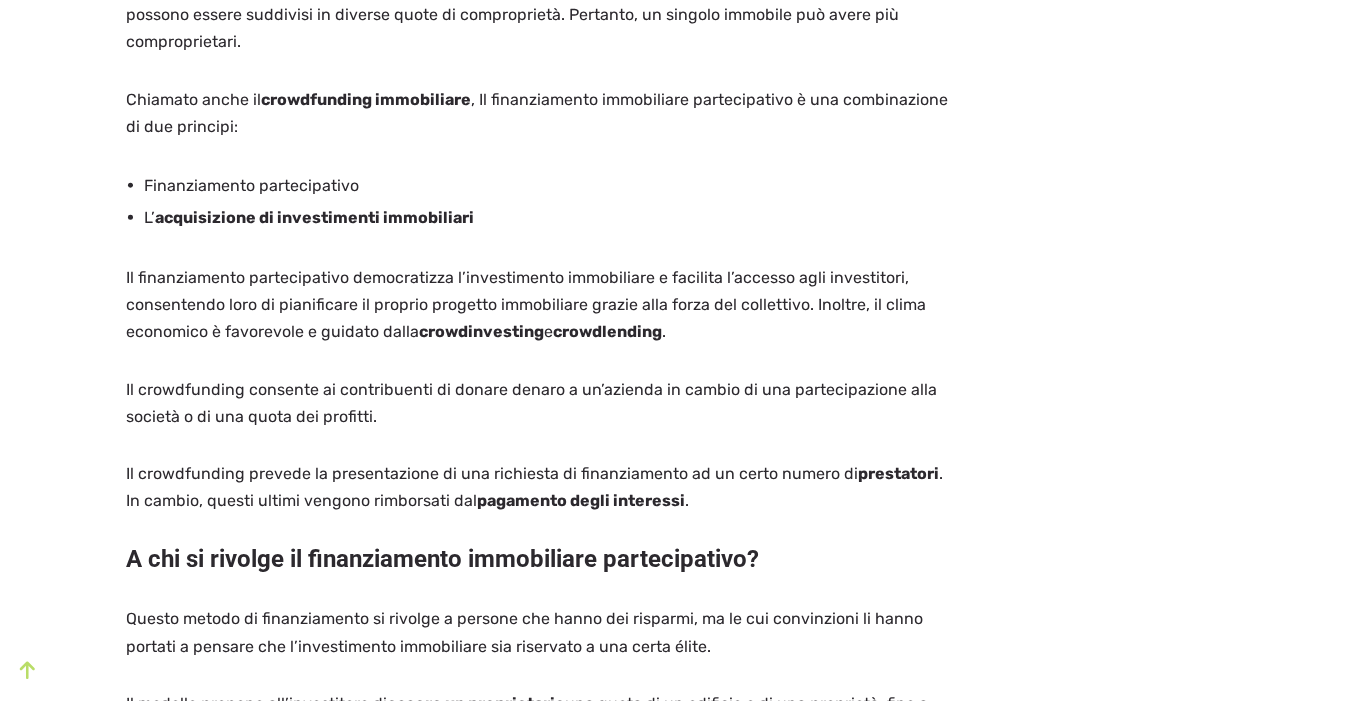 scroll, scrollTop: 1200, scrollLeft: 0, axis: vertical 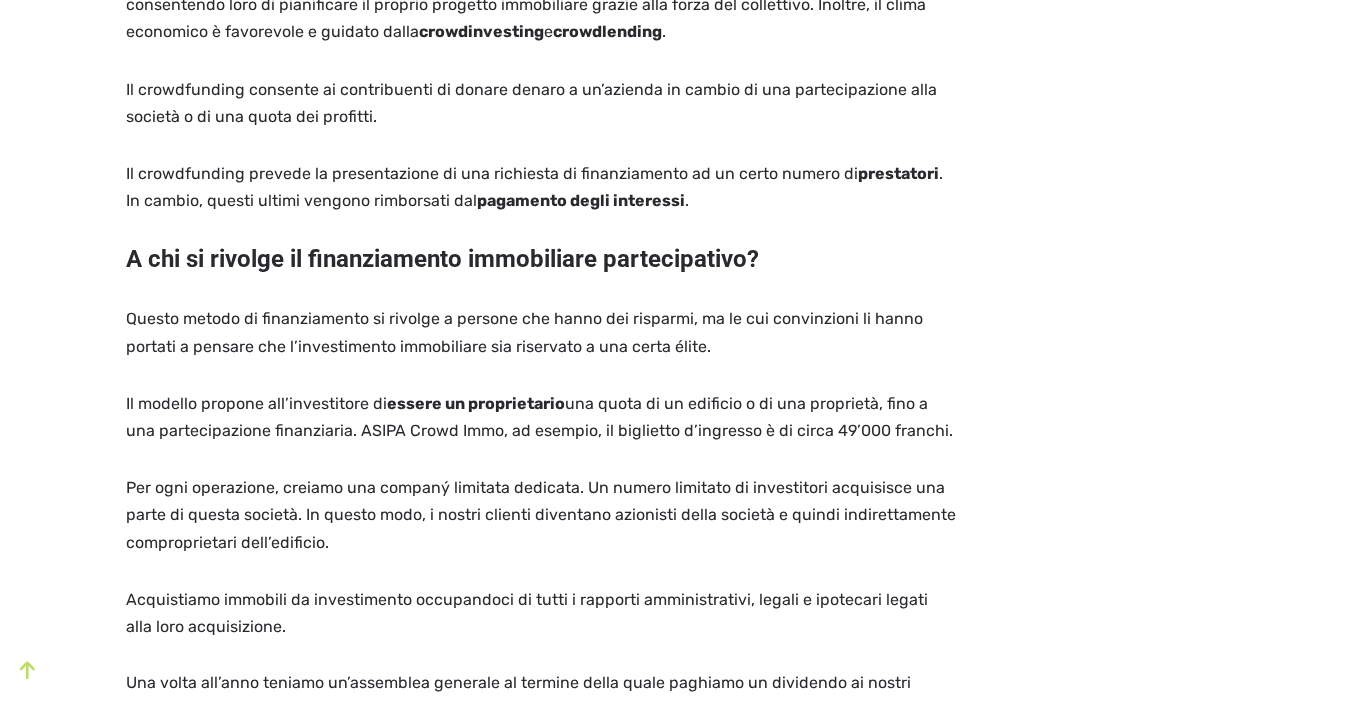 click on "SIPA Crowd Immo" at bounding box center [439, 430] 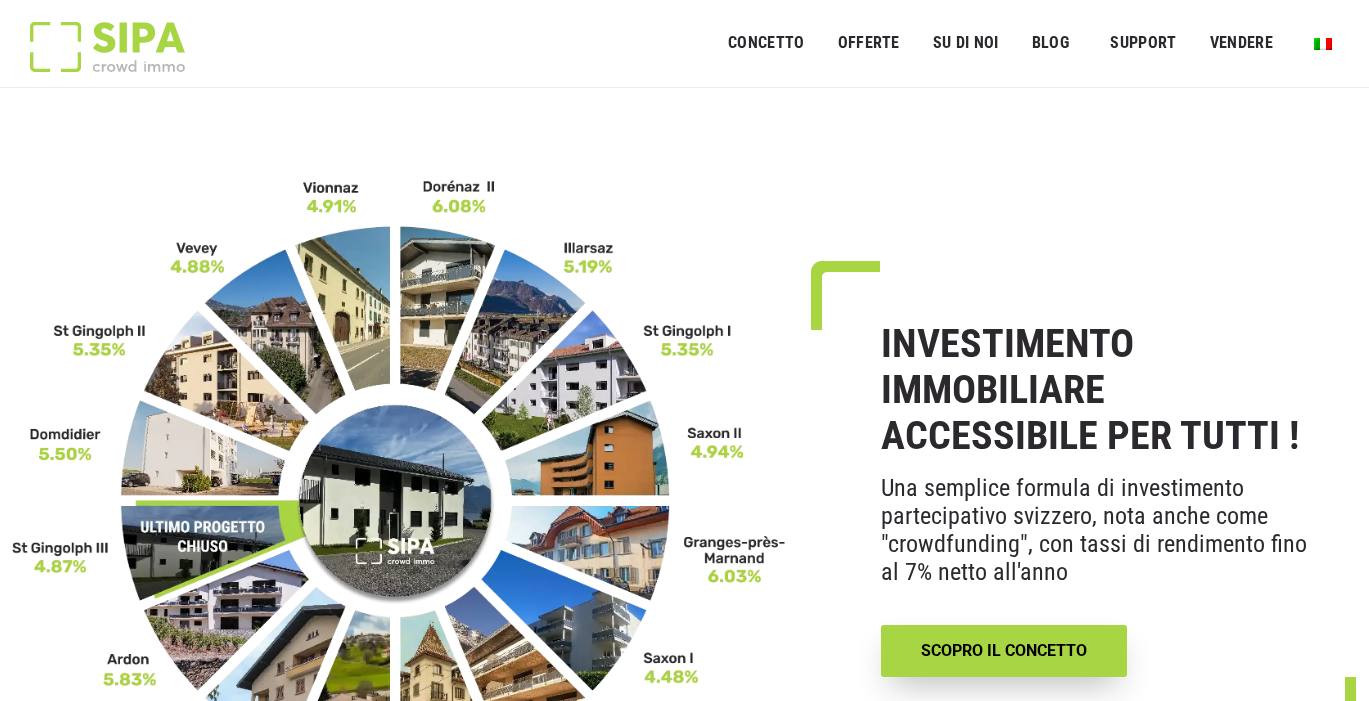 scroll, scrollTop: 0, scrollLeft: 0, axis: both 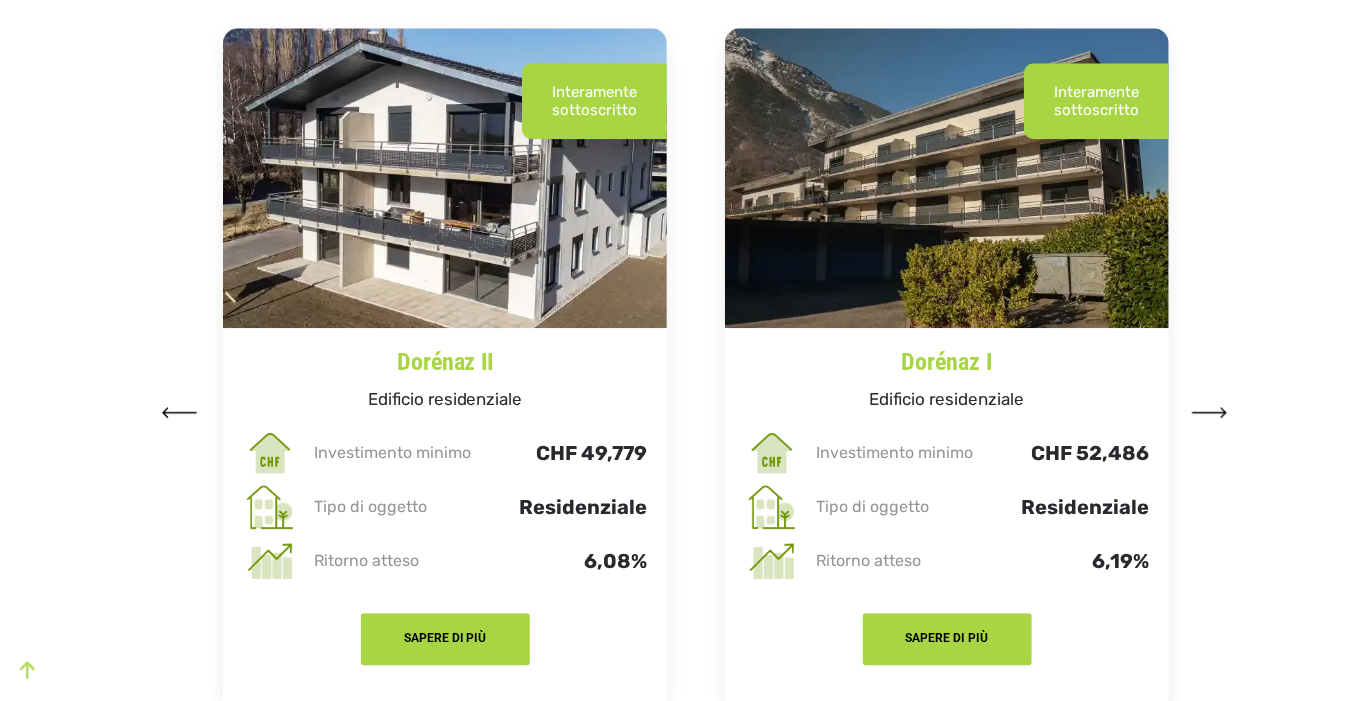 click at bounding box center [179, 412] 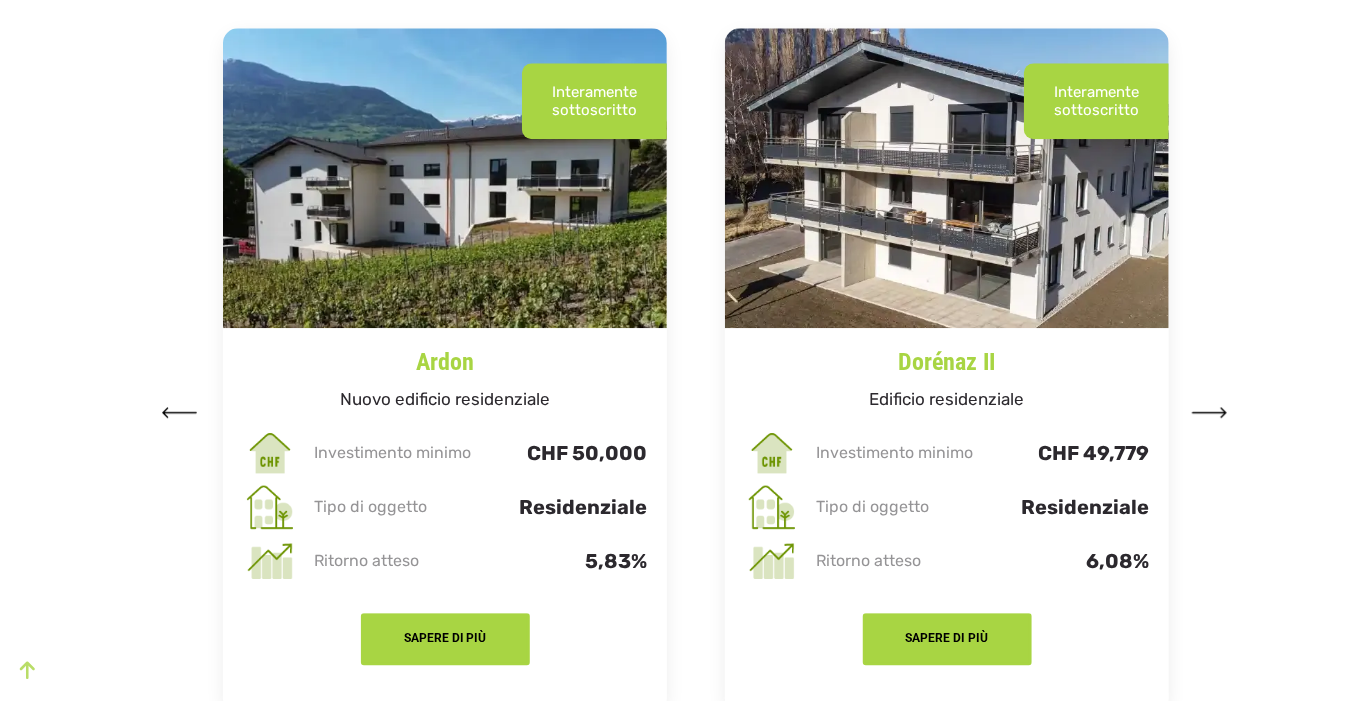 click at bounding box center (179, 412) 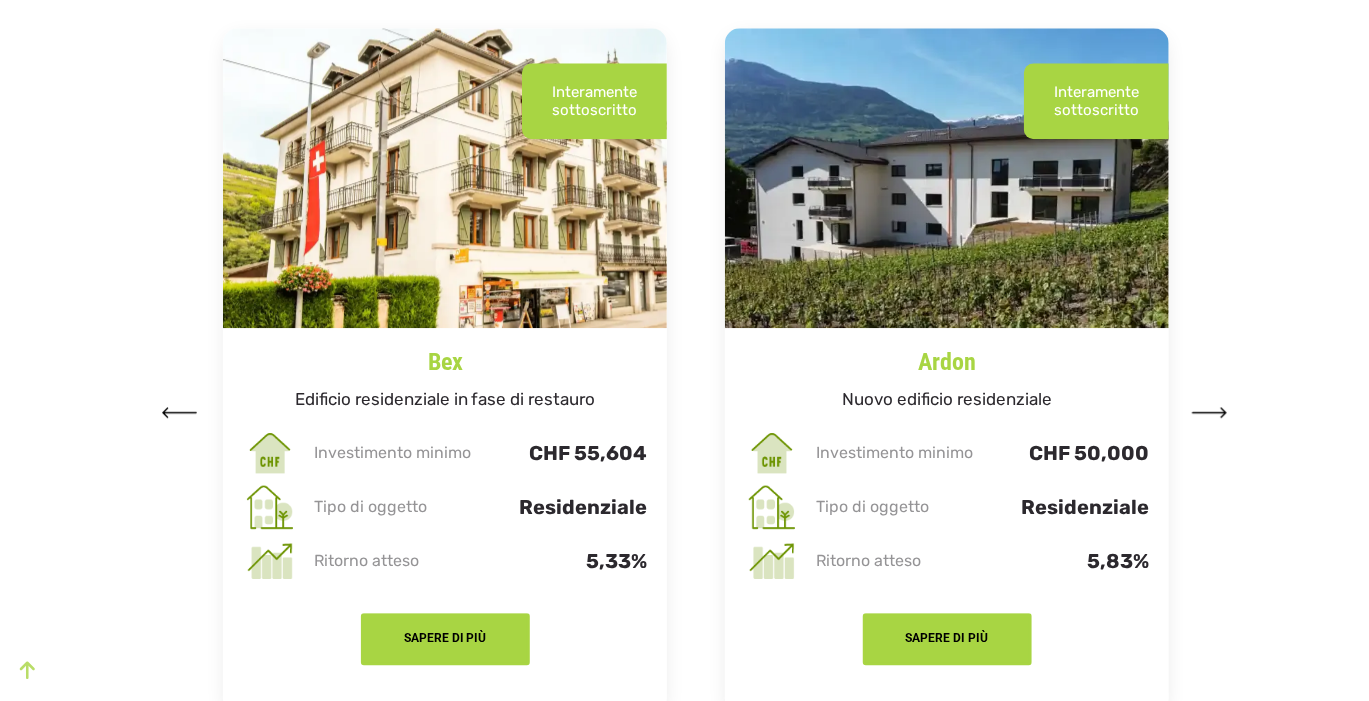 click at bounding box center [179, 412] 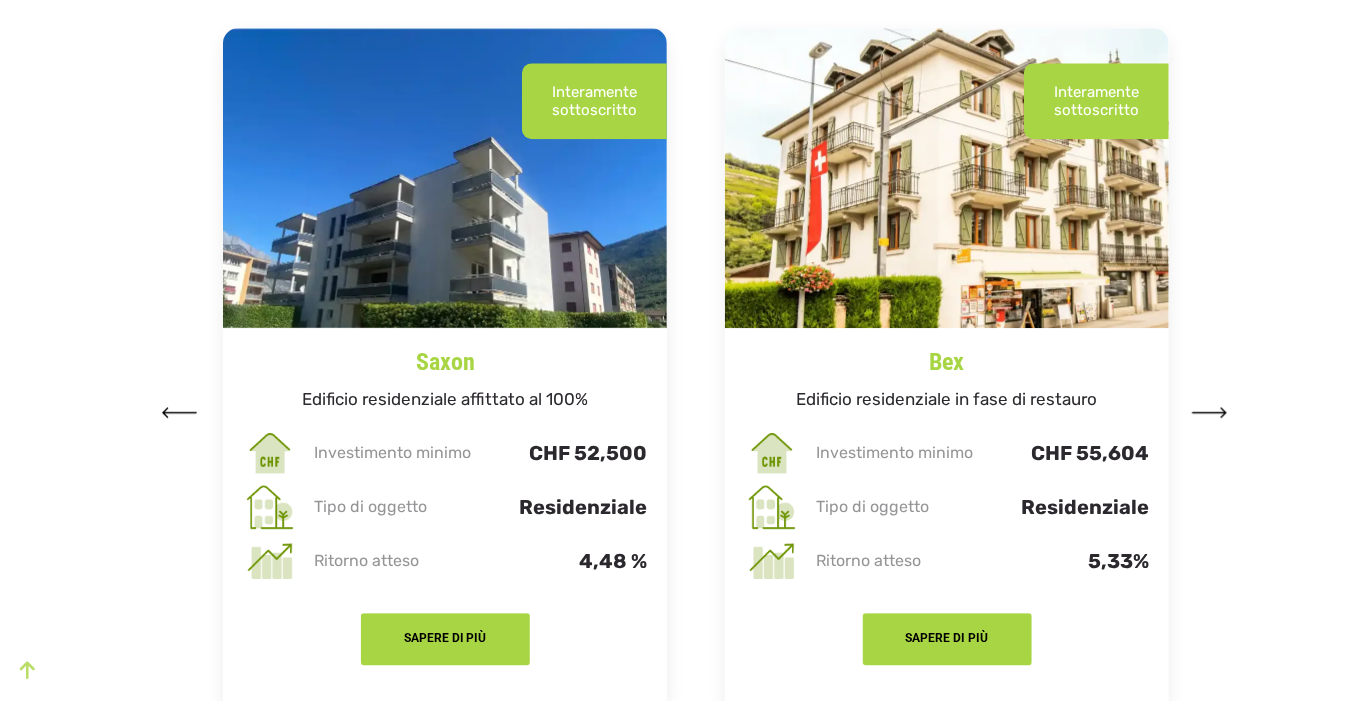 click at bounding box center (179, 412) 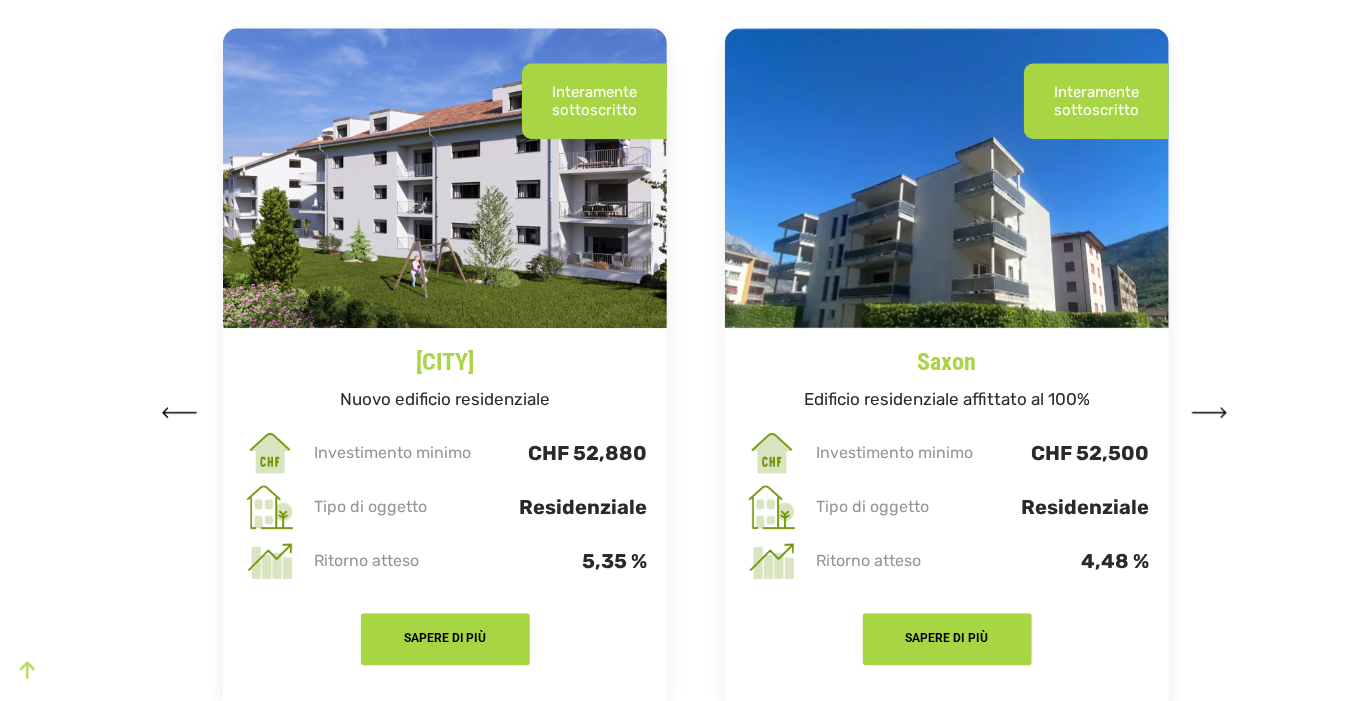click at bounding box center (1210, 412) 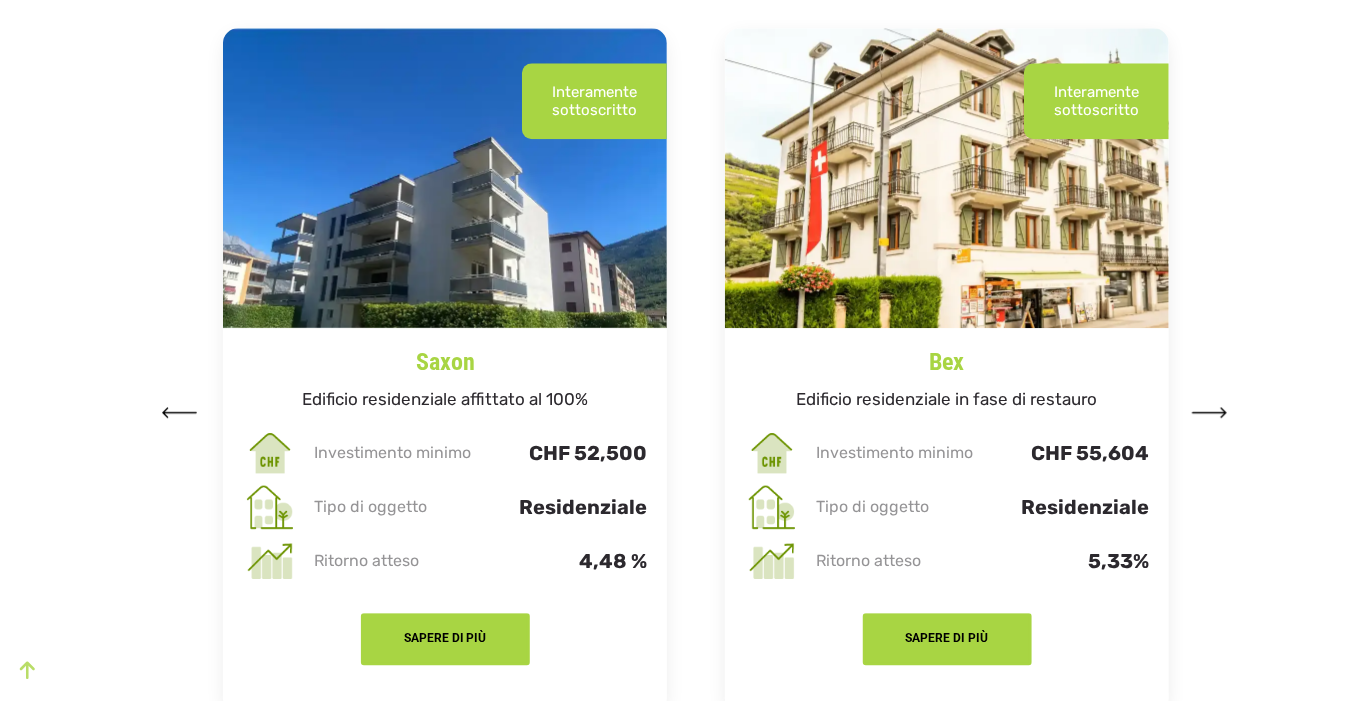 click at bounding box center (1210, 412) 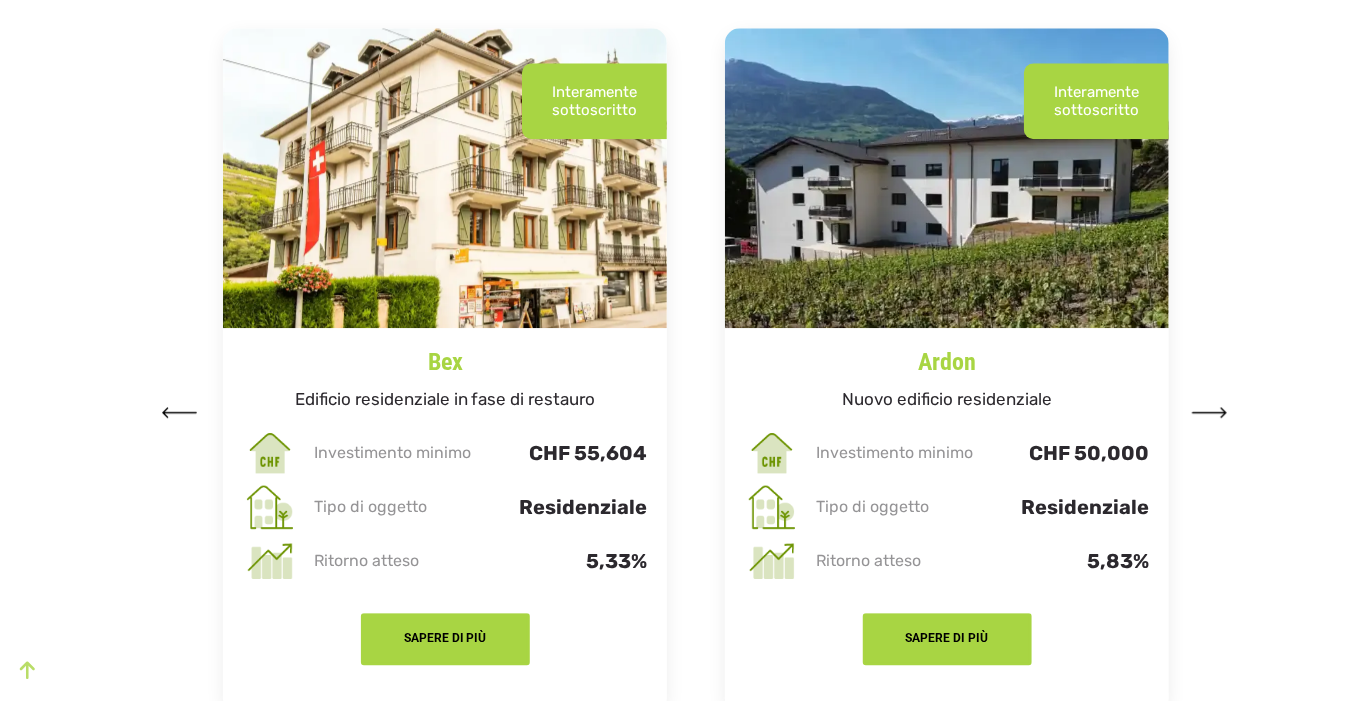 click at bounding box center [1210, 412] 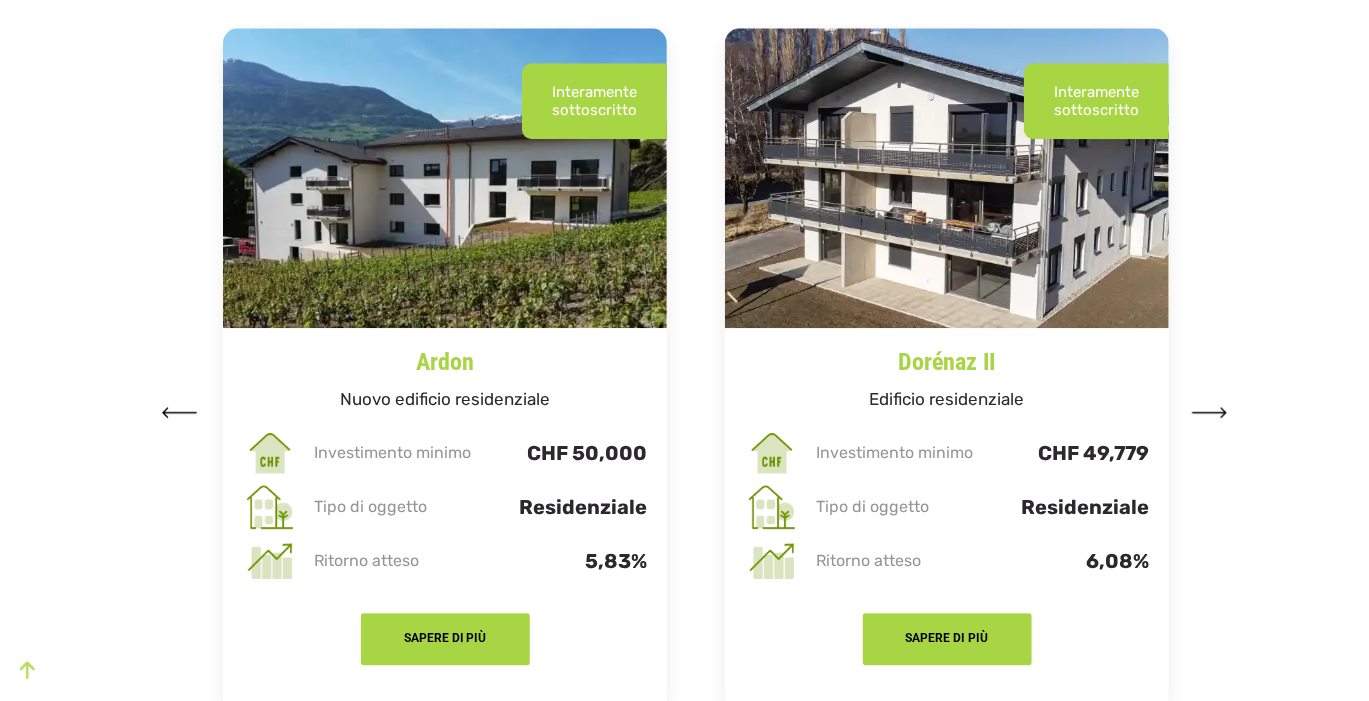 click at bounding box center (1210, 412) 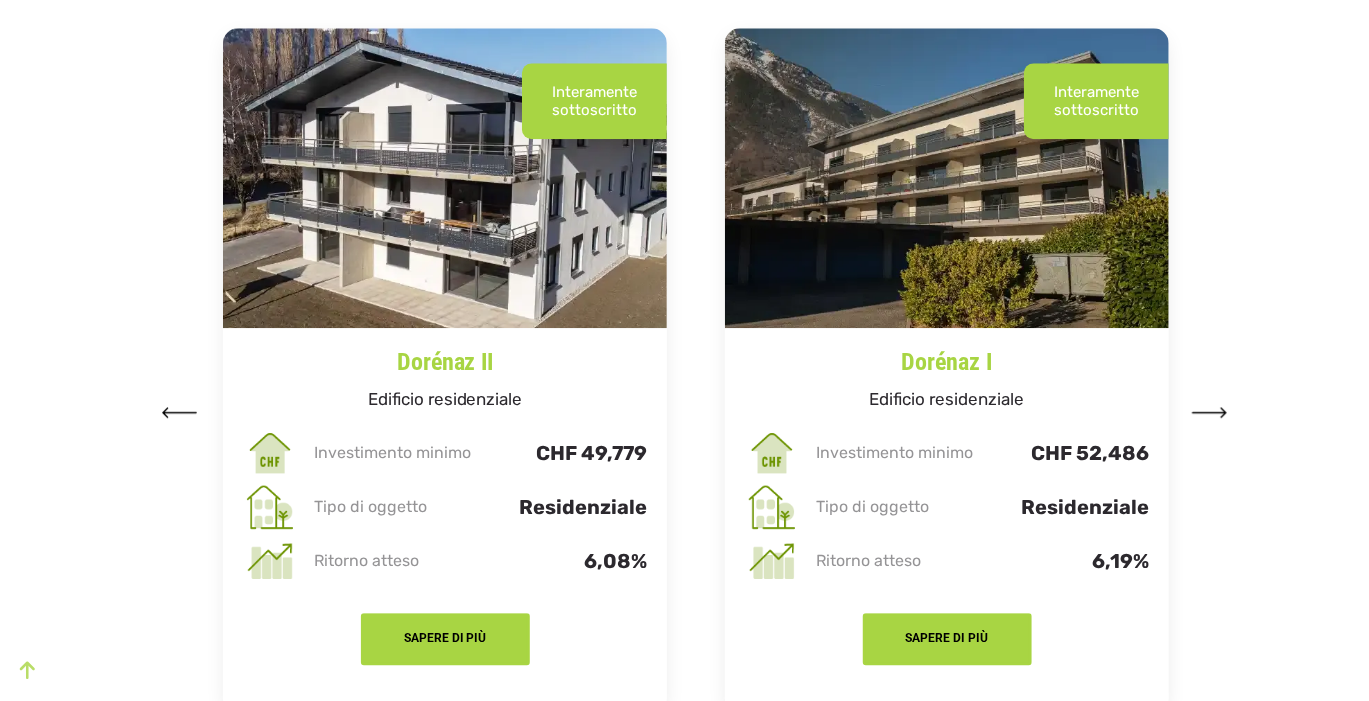 click at bounding box center (1210, 412) 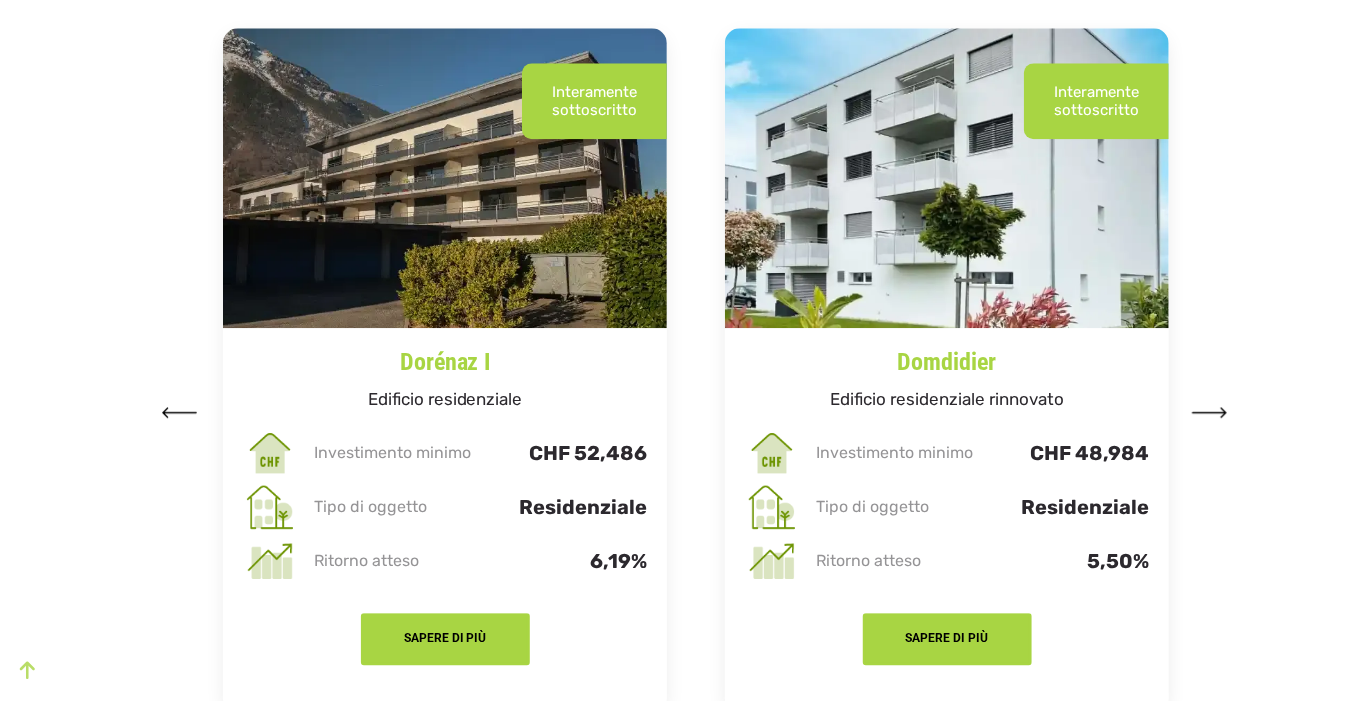 click at bounding box center (1210, 412) 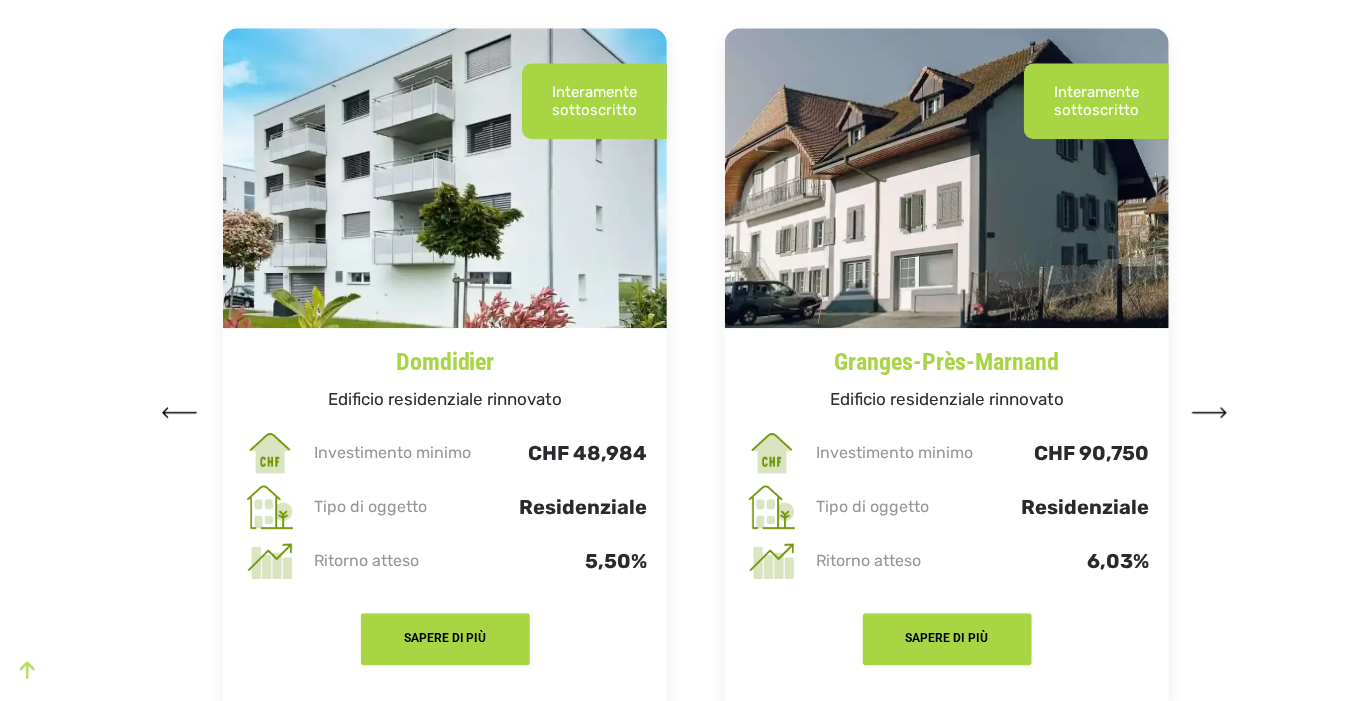 click at bounding box center (1210, 412) 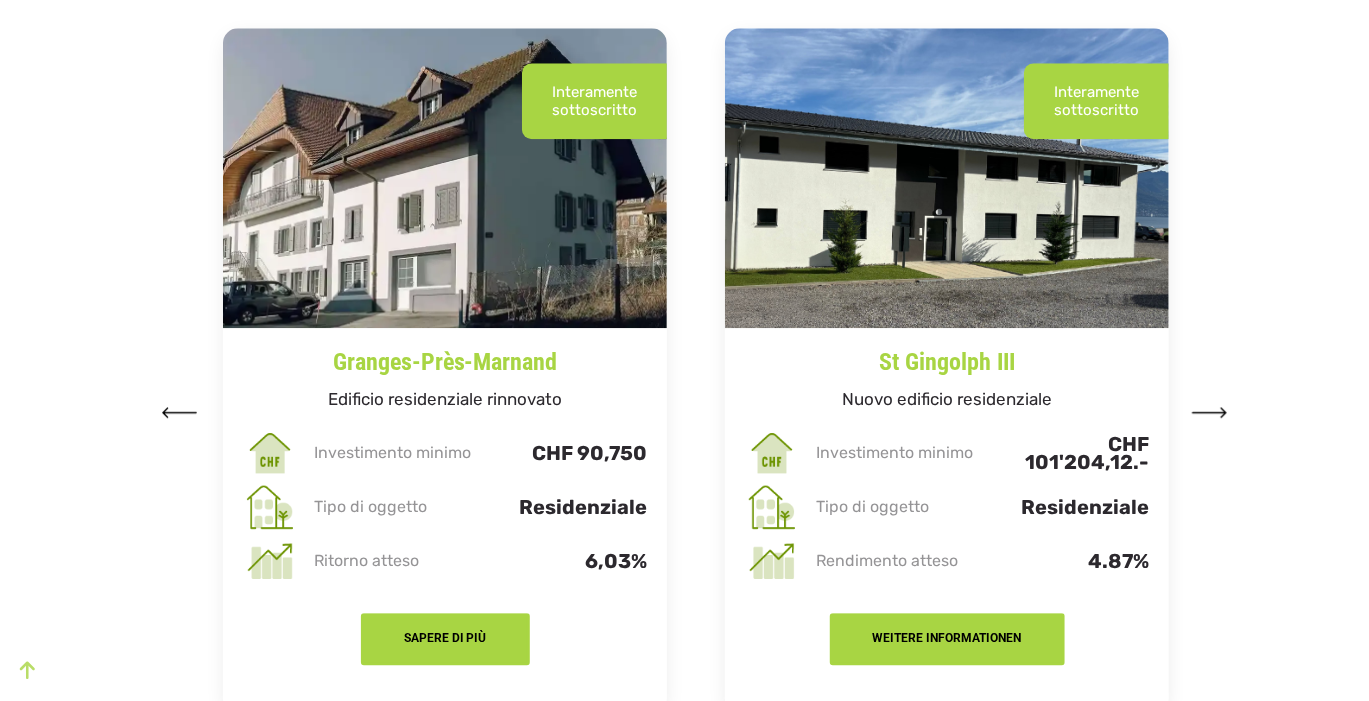 click at bounding box center [1210, 412] 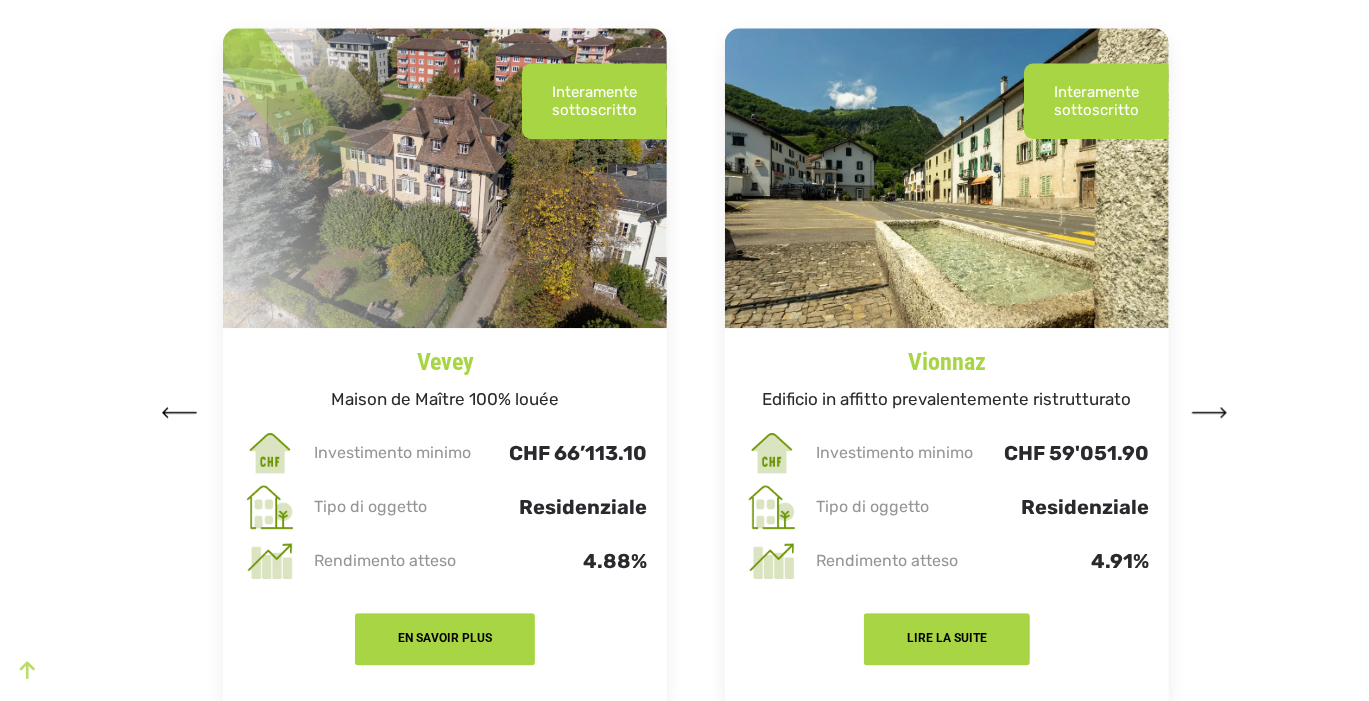 click at bounding box center (1210, 412) 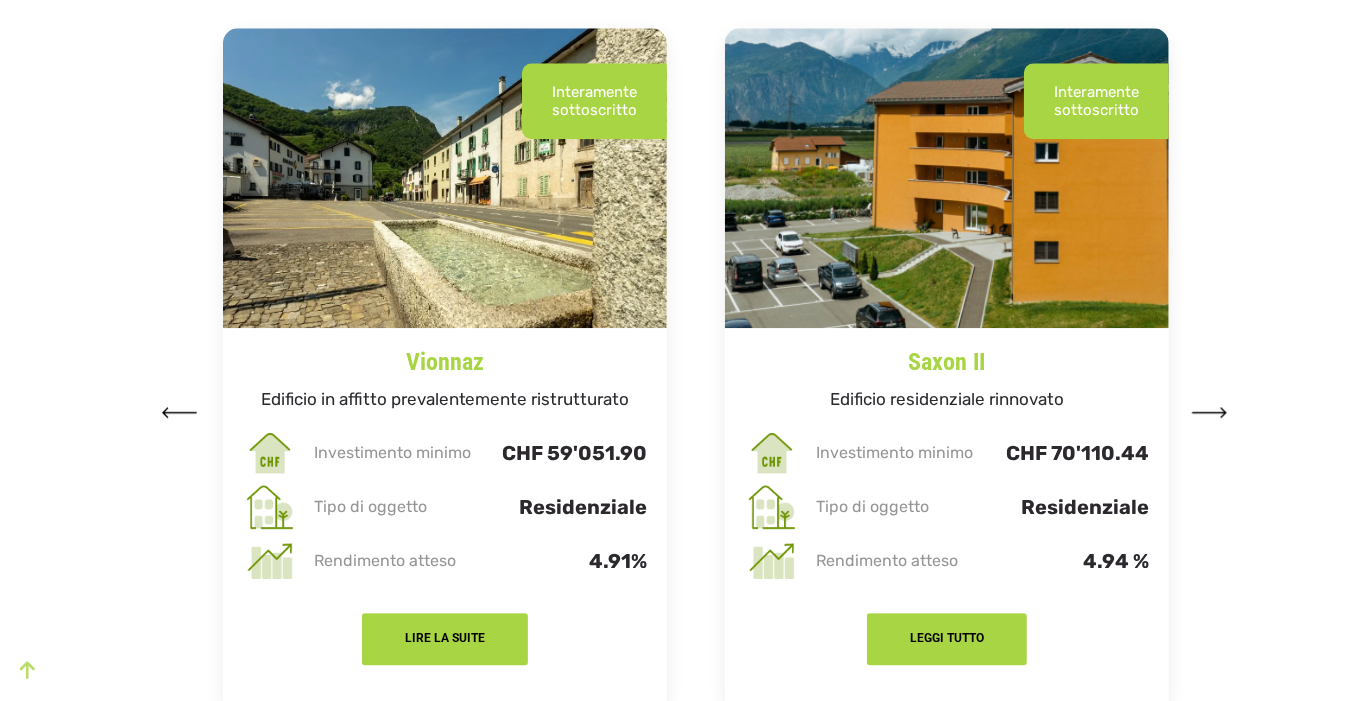 click at bounding box center (1210, 412) 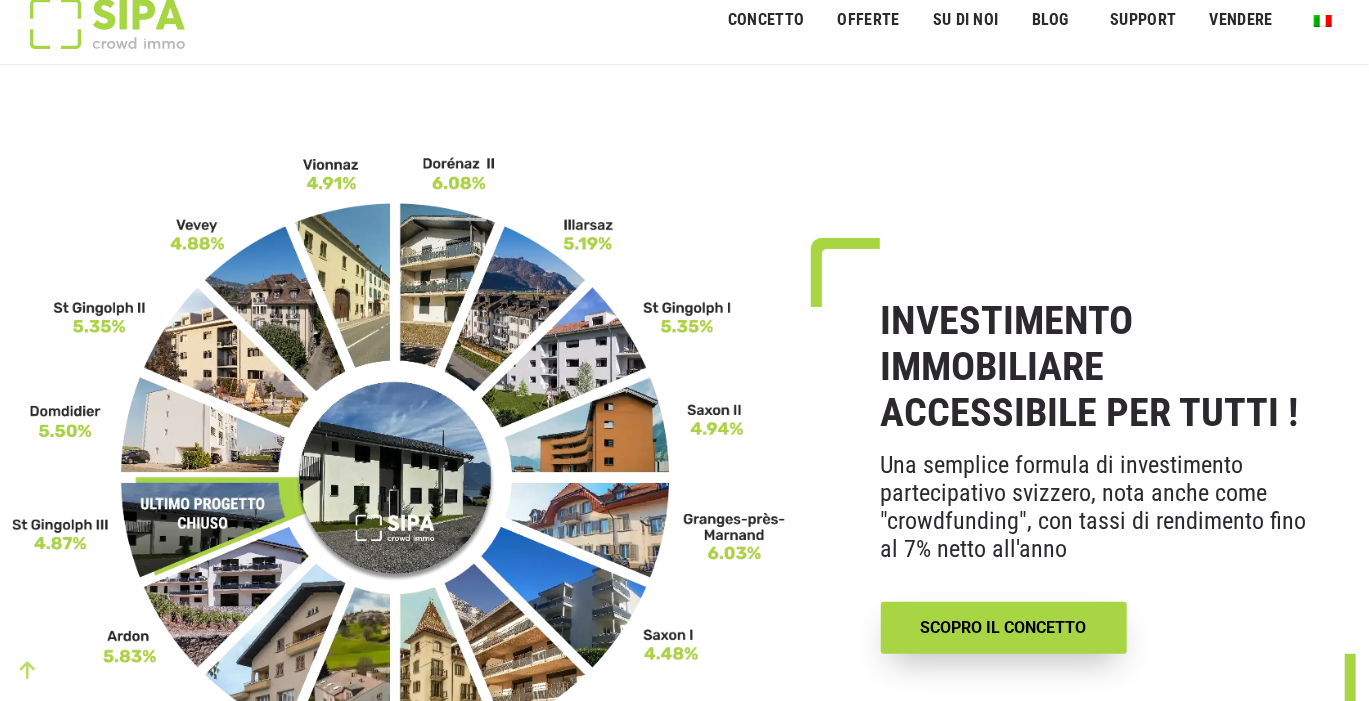 scroll, scrollTop: 0, scrollLeft: 0, axis: both 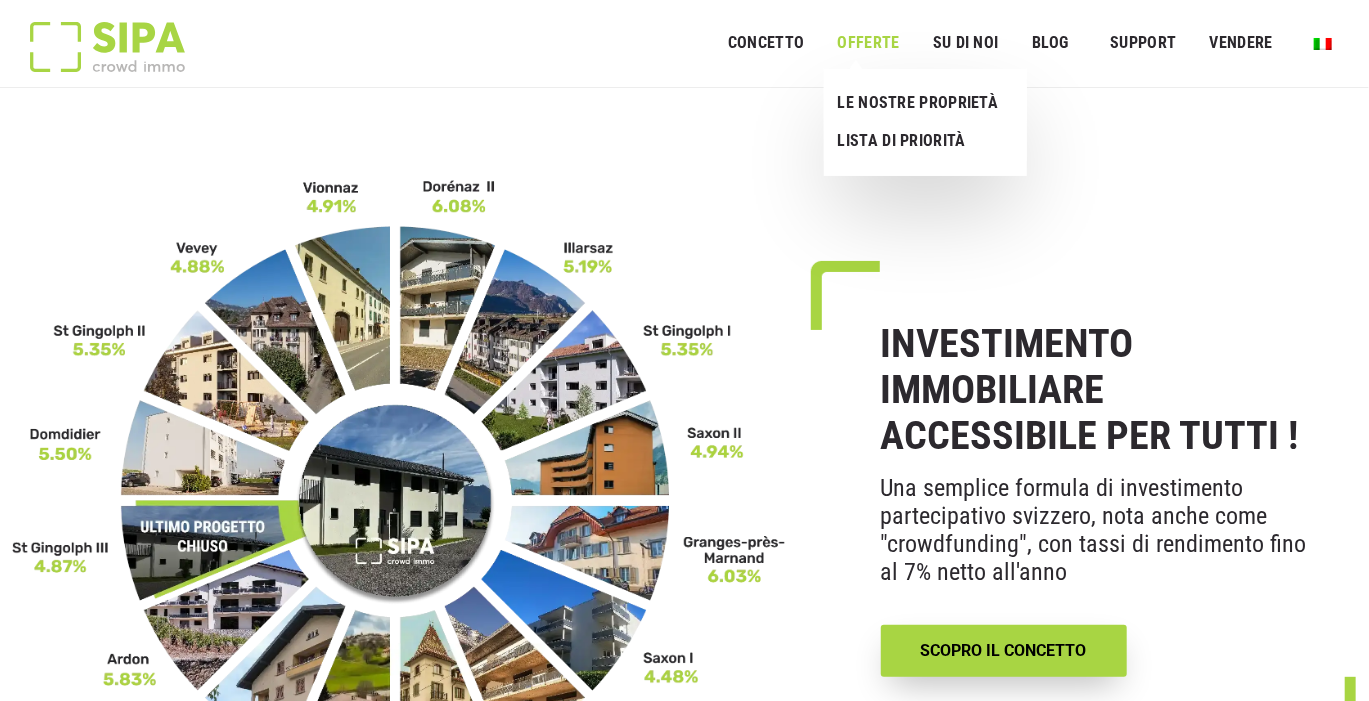 click on "offerte" at bounding box center [868, 43] 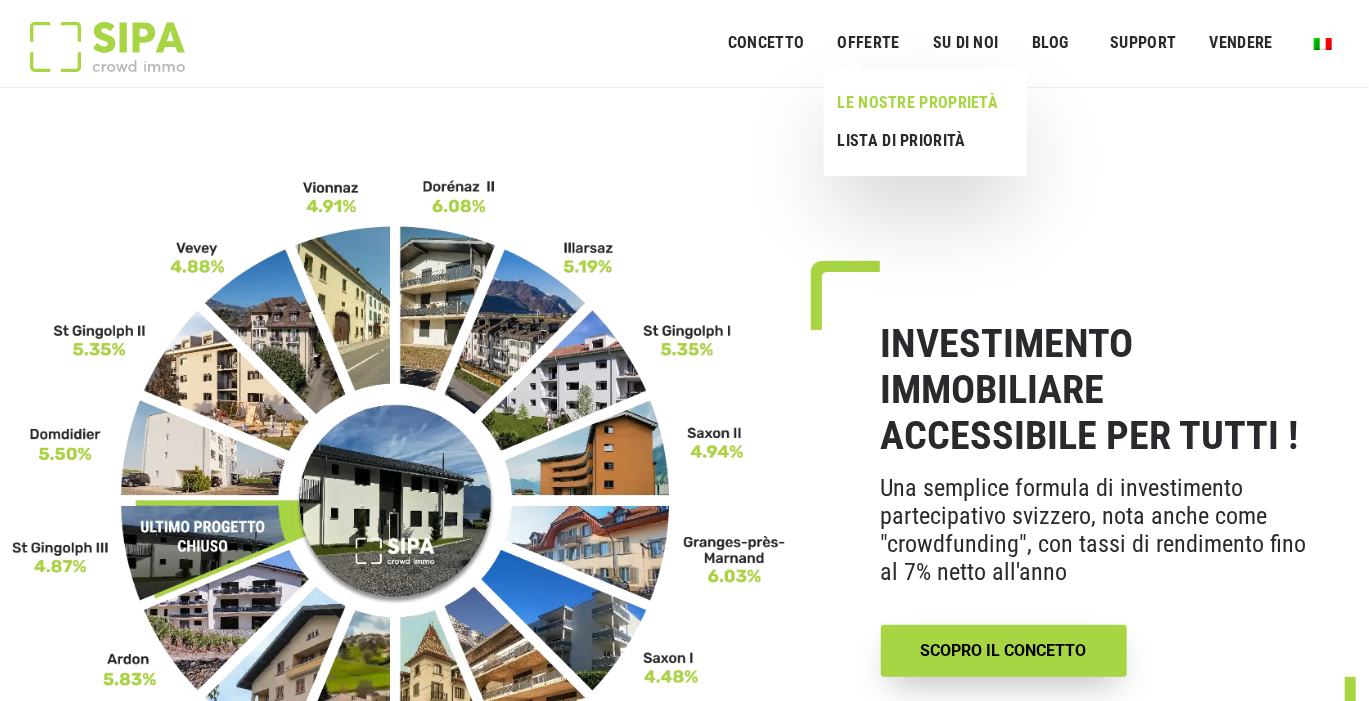click on "LE NOSTRE PROPRIETÀ" at bounding box center (917, 103) 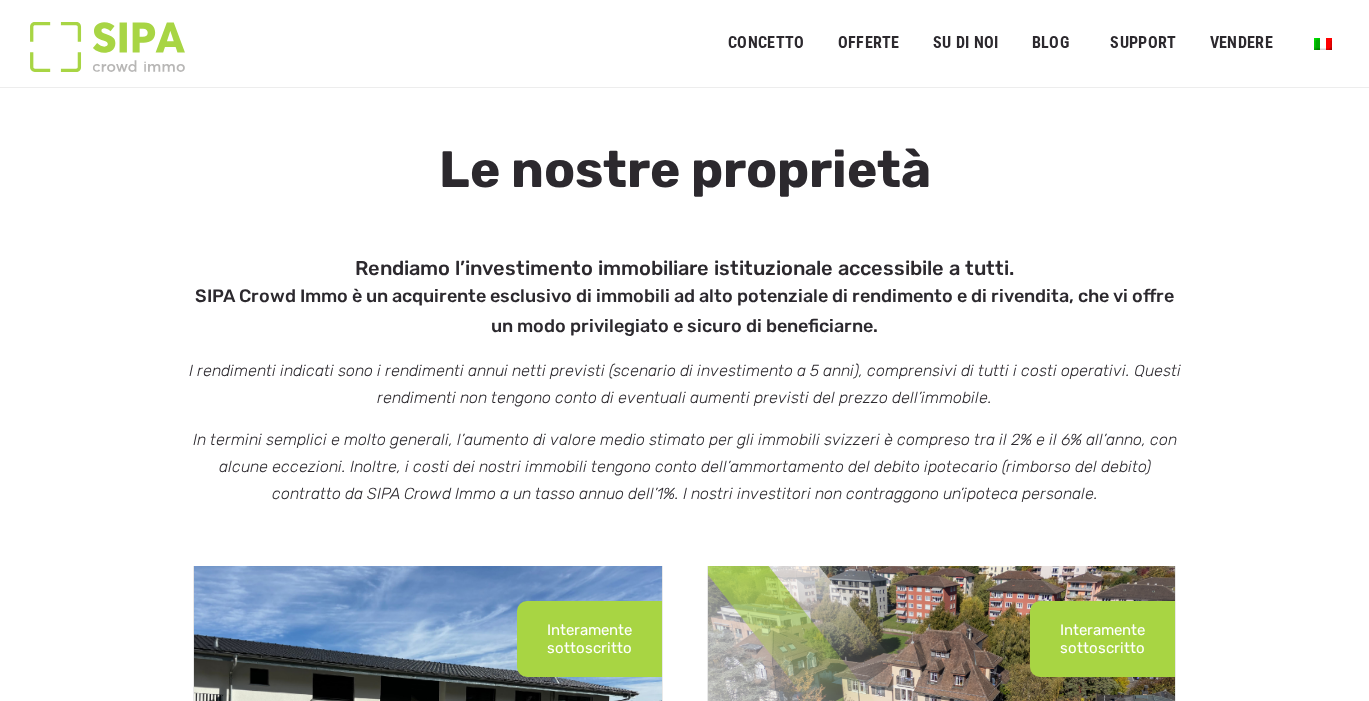 scroll, scrollTop: 0, scrollLeft: 0, axis: both 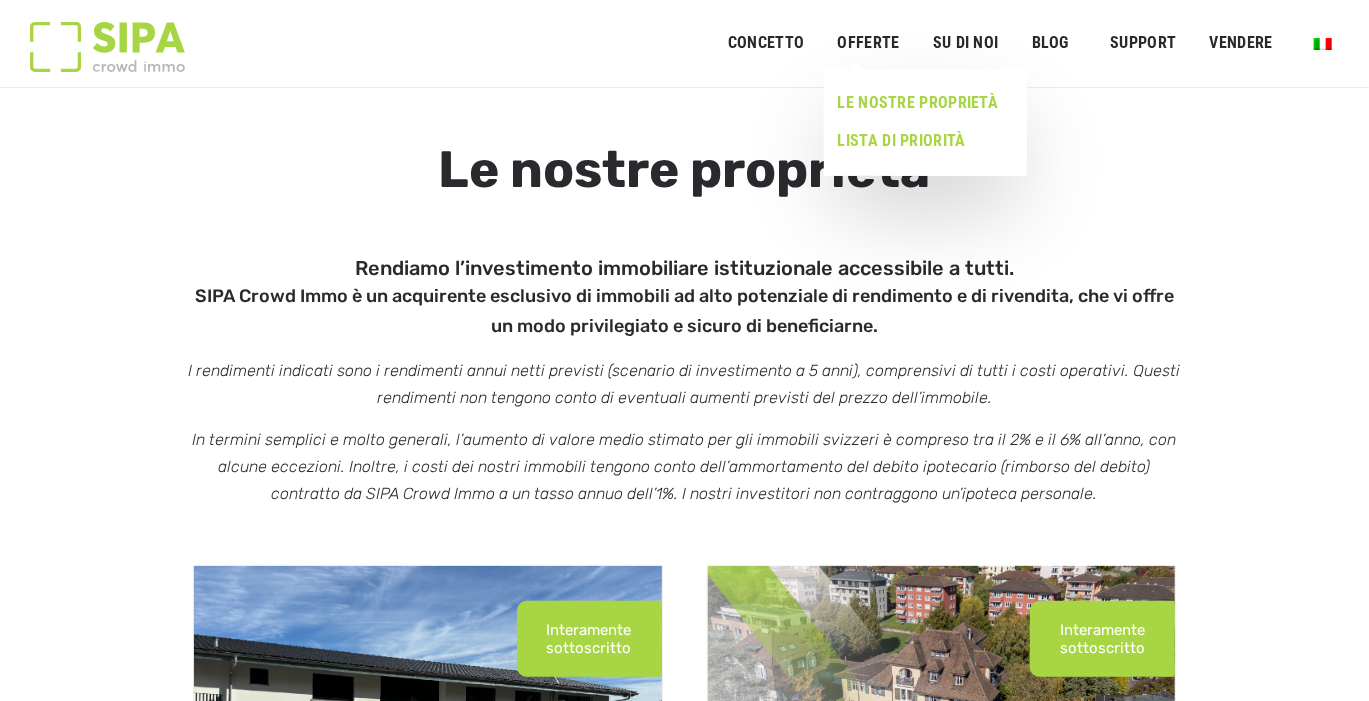 click on "Lista di priorità" at bounding box center (917, 141) 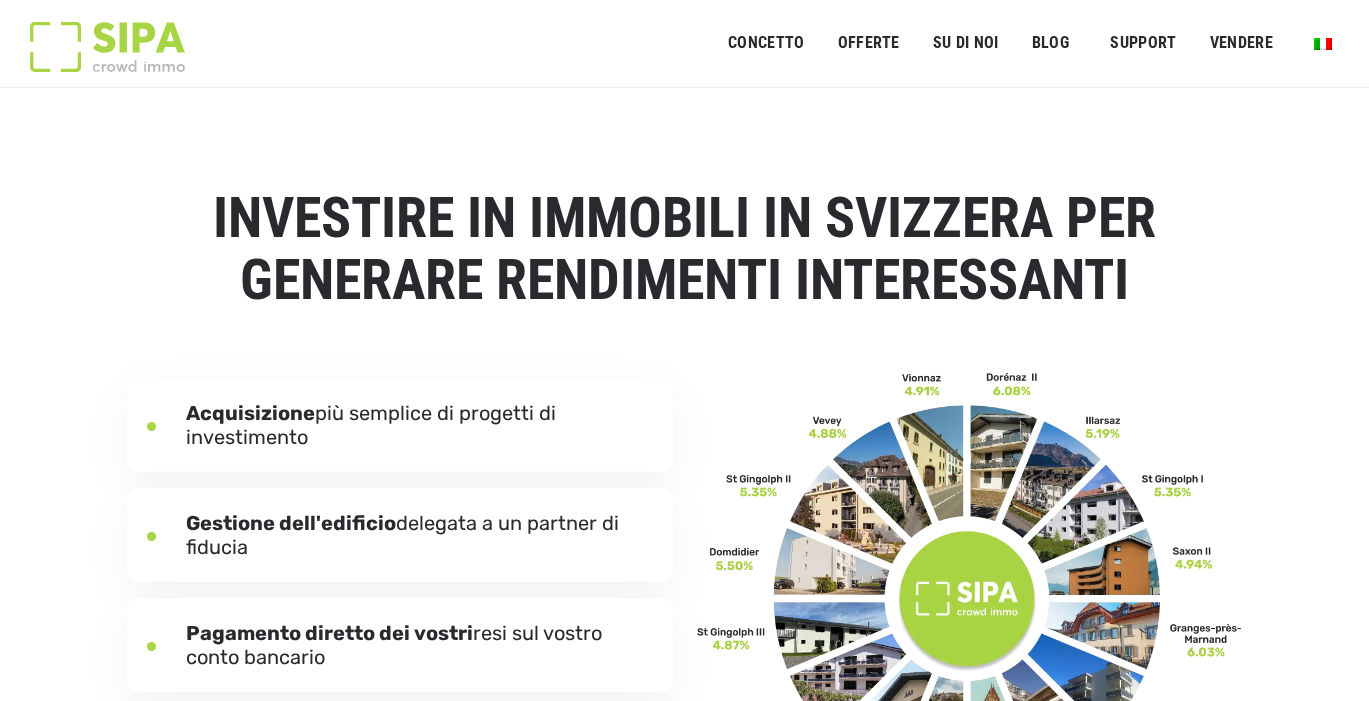 scroll, scrollTop: 0, scrollLeft: 0, axis: both 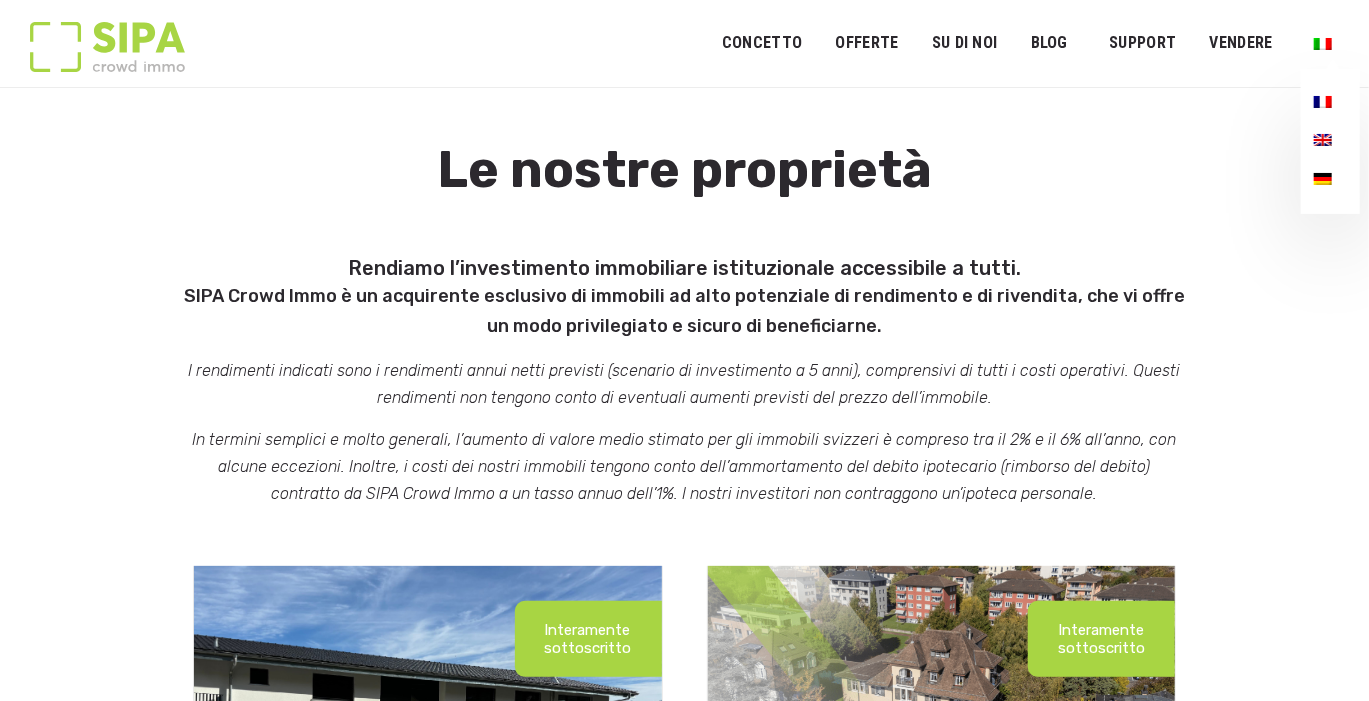 click at bounding box center [1323, 44] 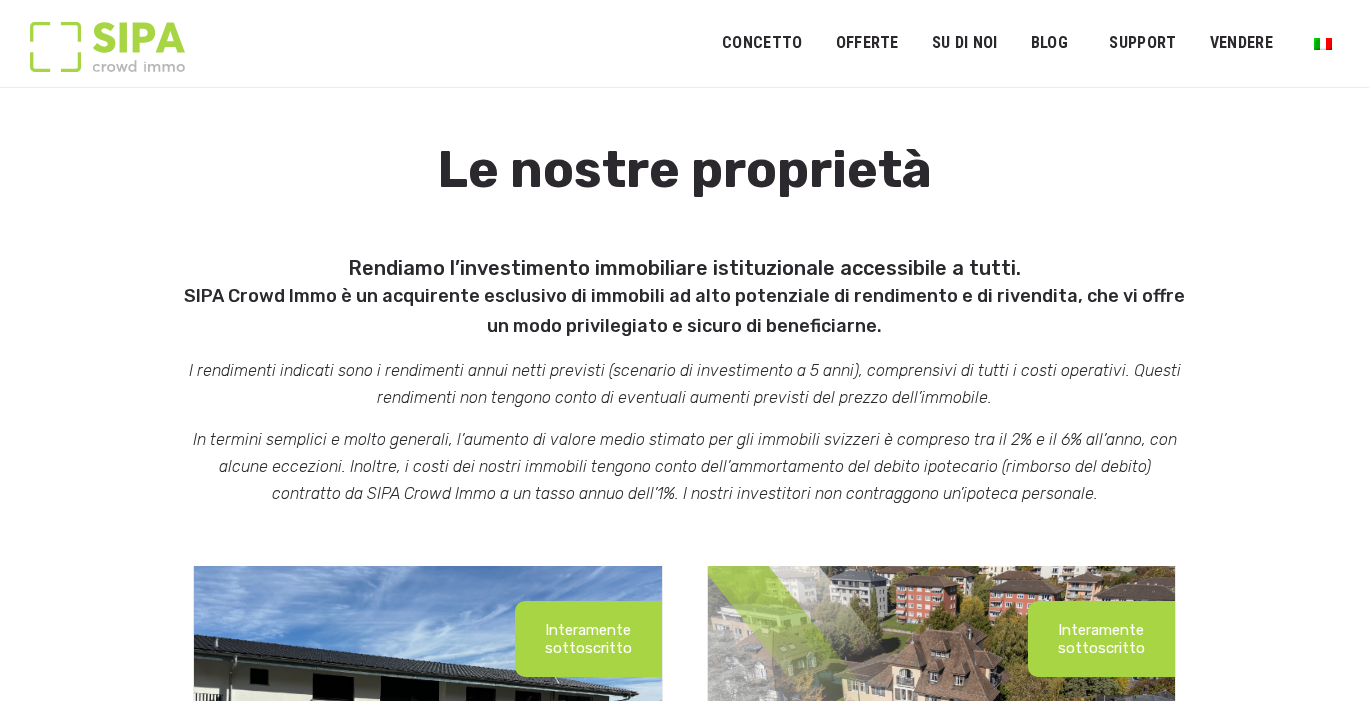 scroll, scrollTop: 0, scrollLeft: 0, axis: both 